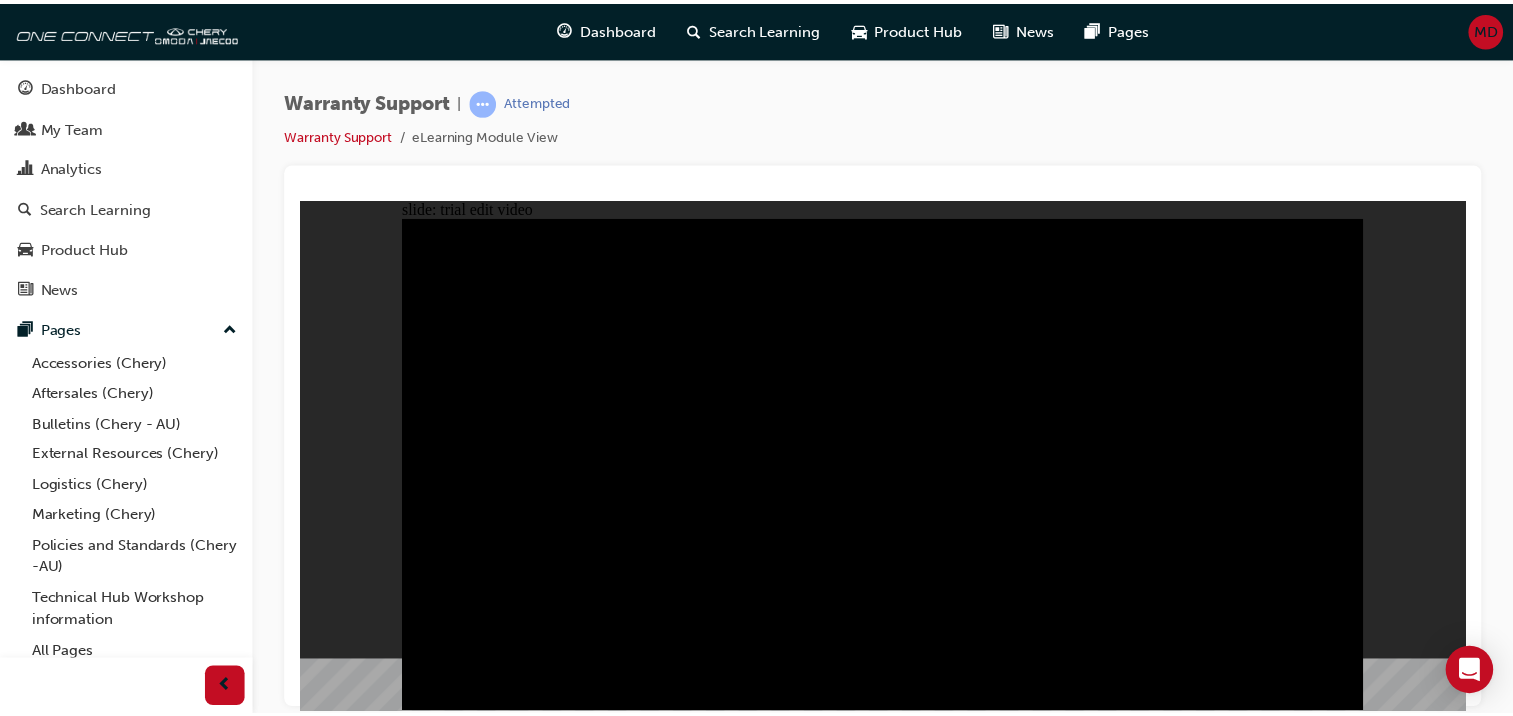 scroll, scrollTop: 0, scrollLeft: 0, axis: both 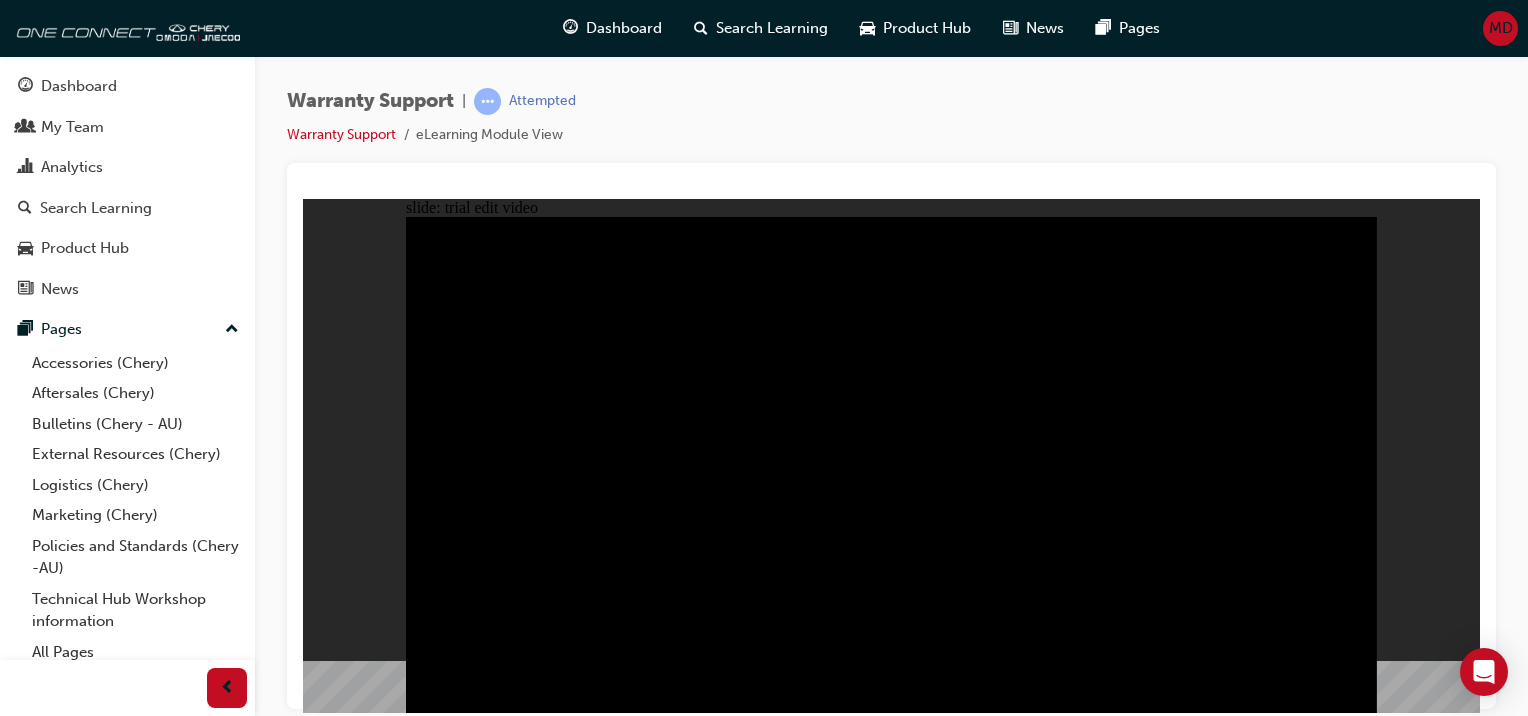 click 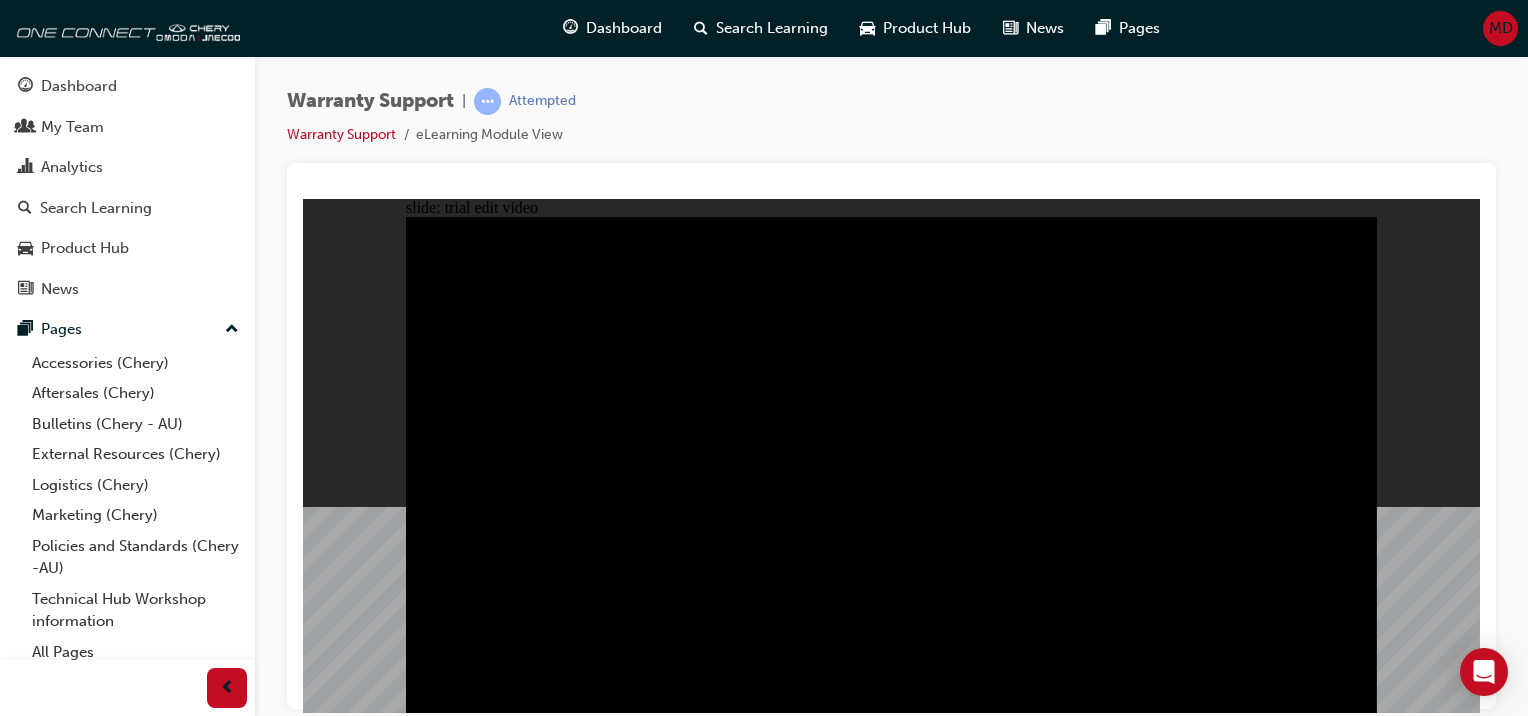 click at bounding box center (585, 5829) 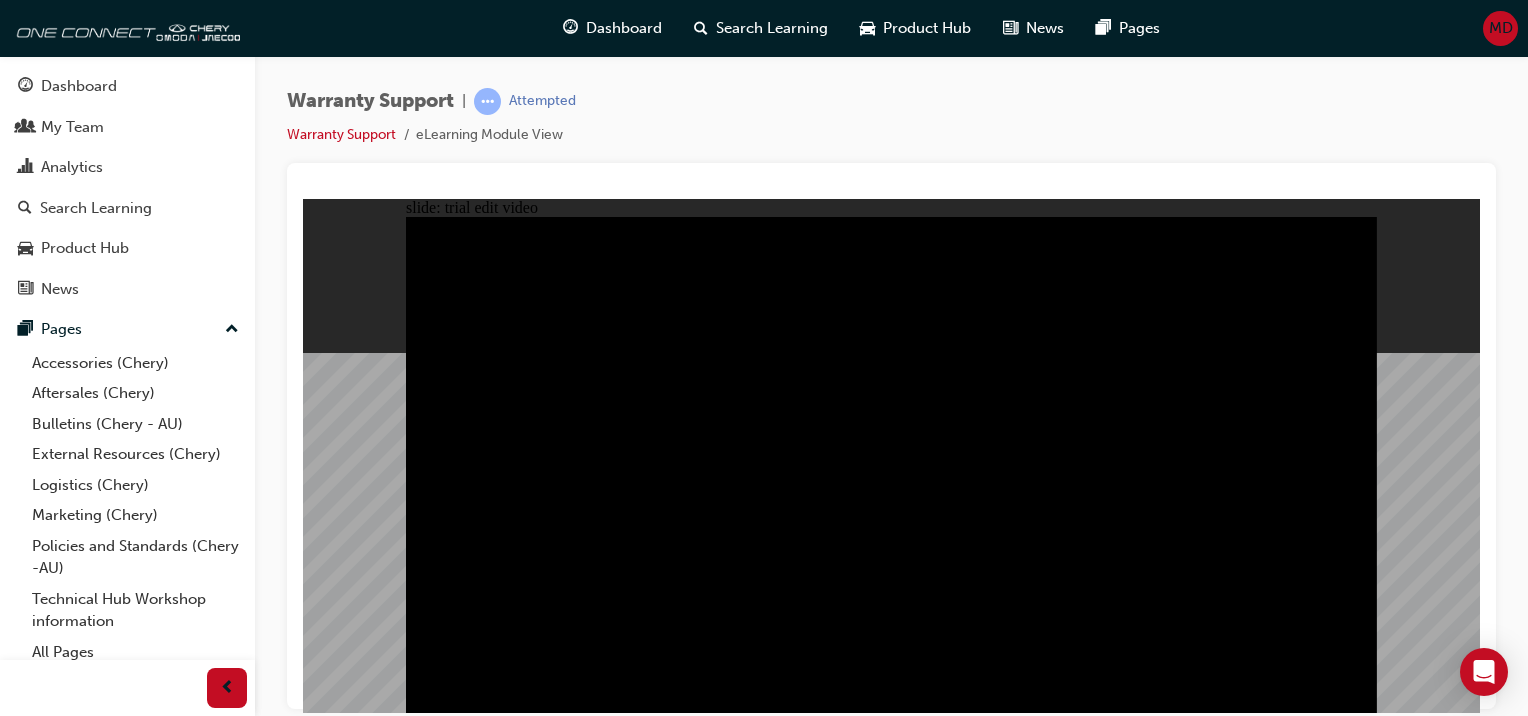 click at bounding box center (585, 4287) 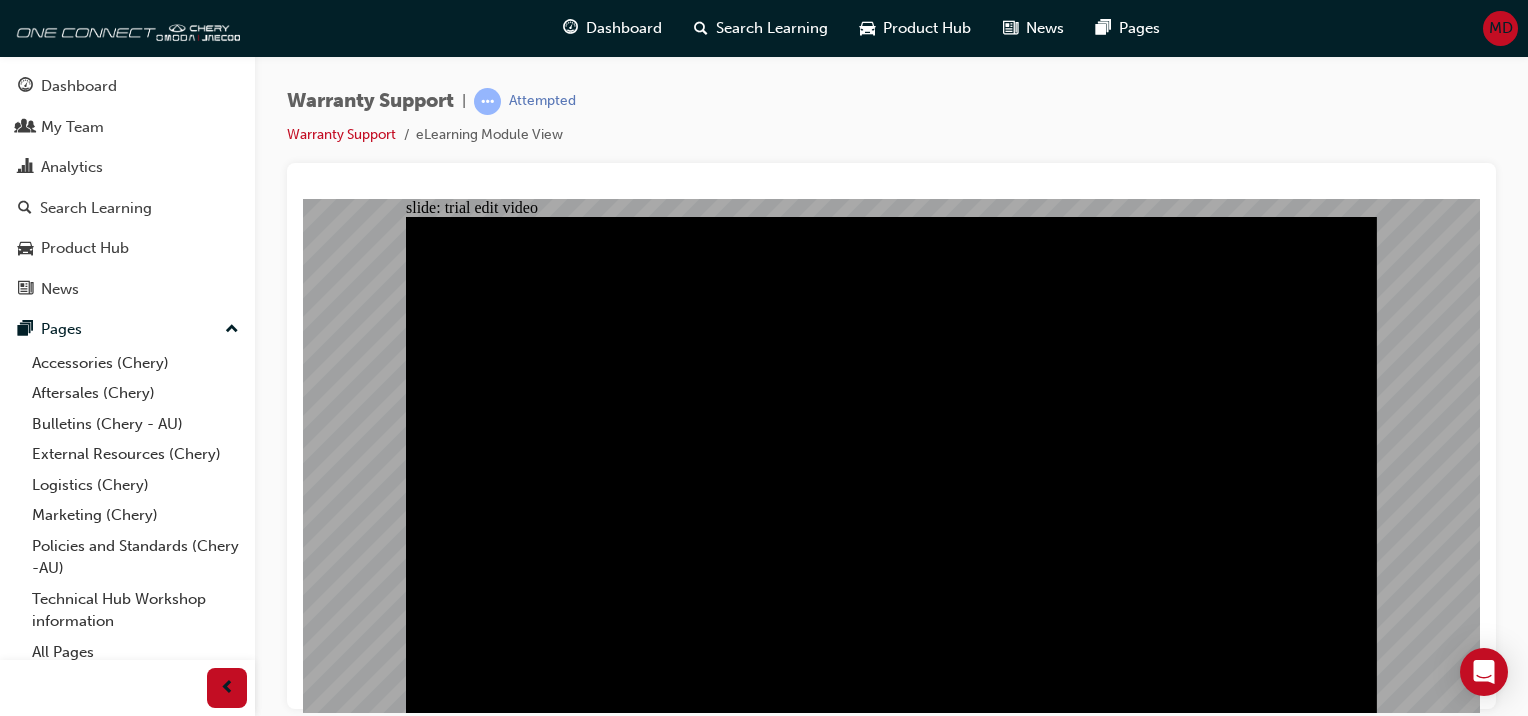 click 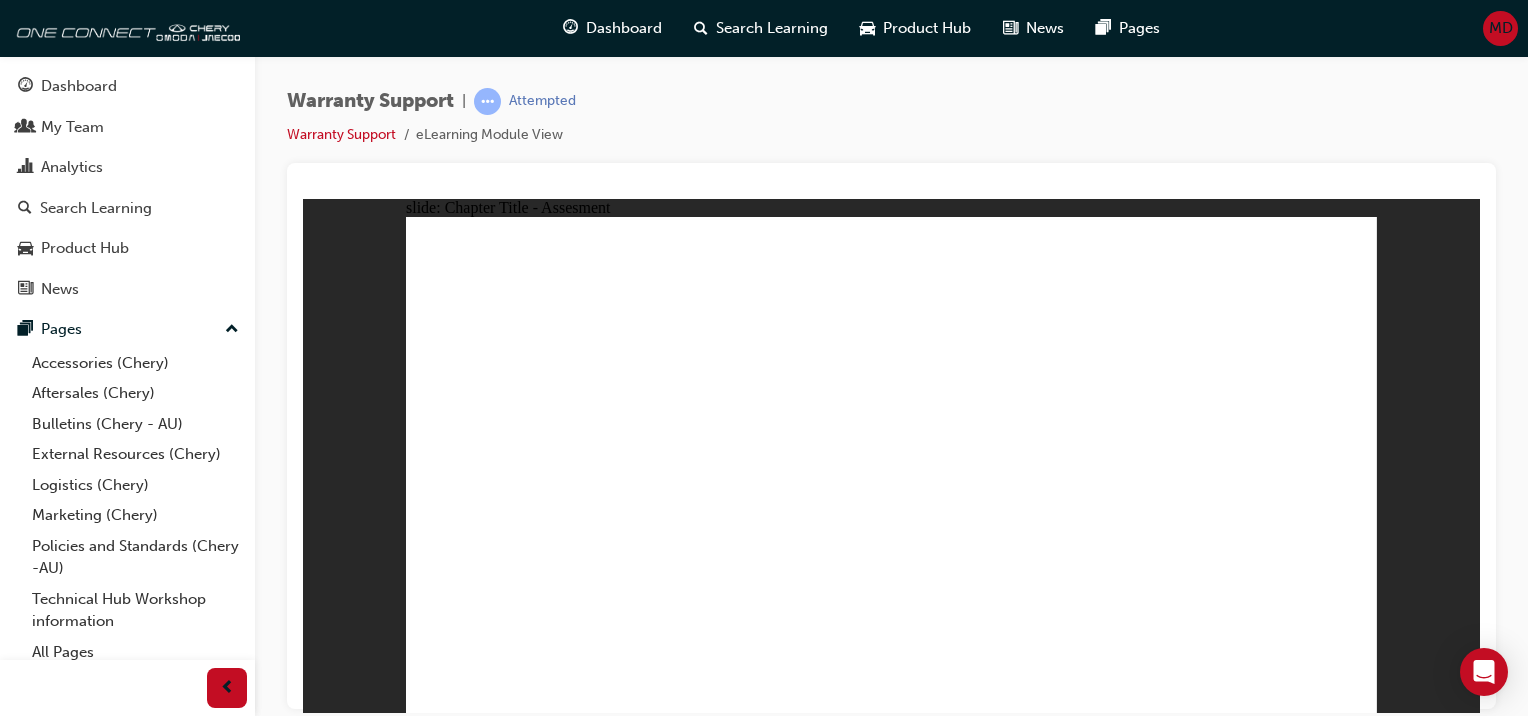 click 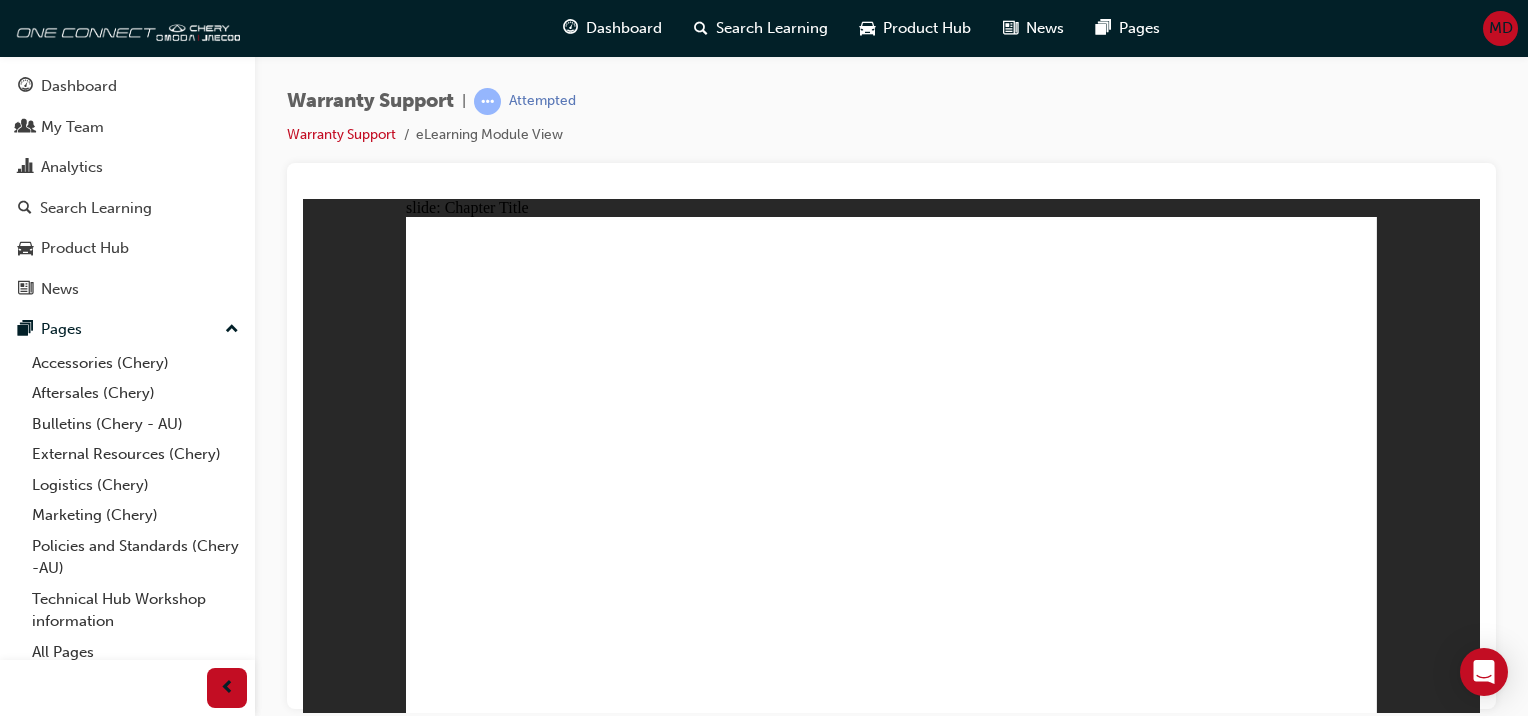 click 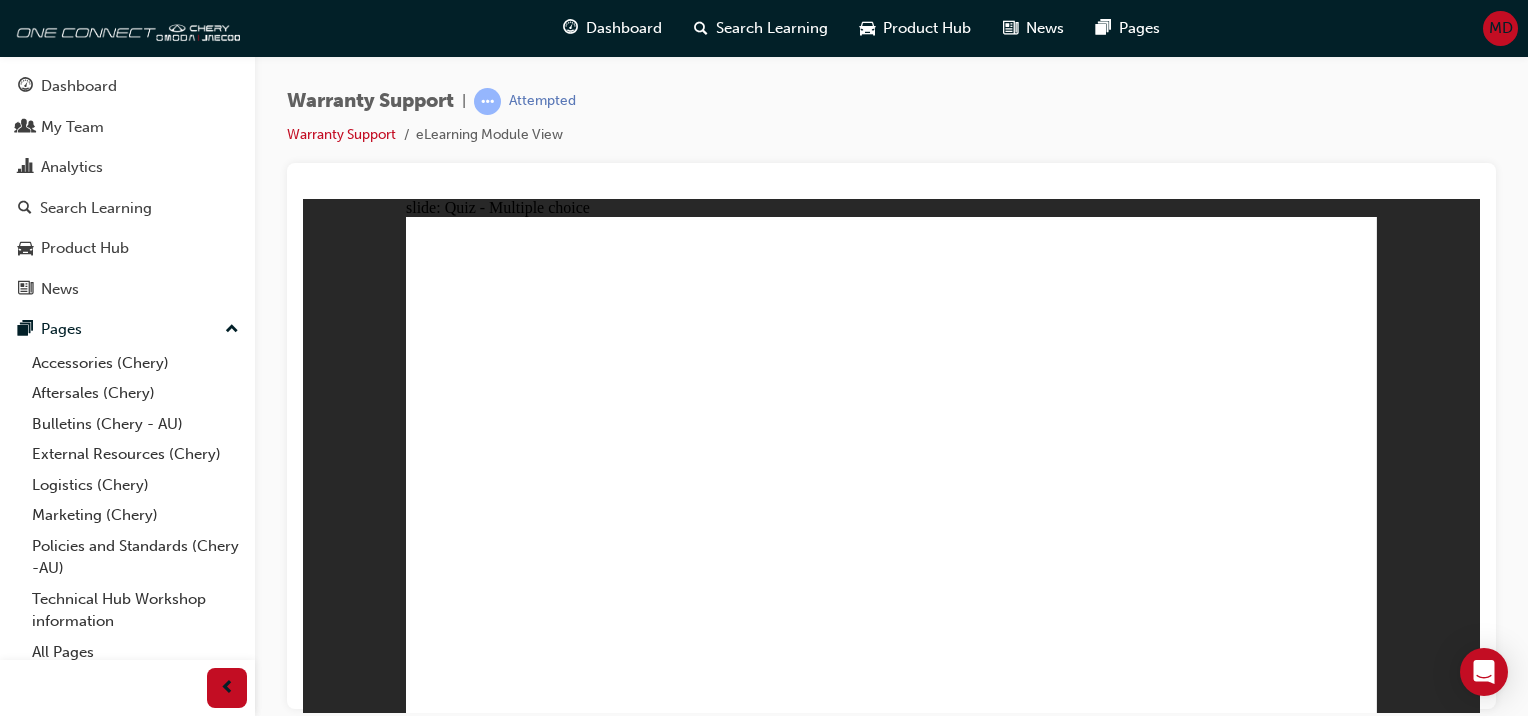 click 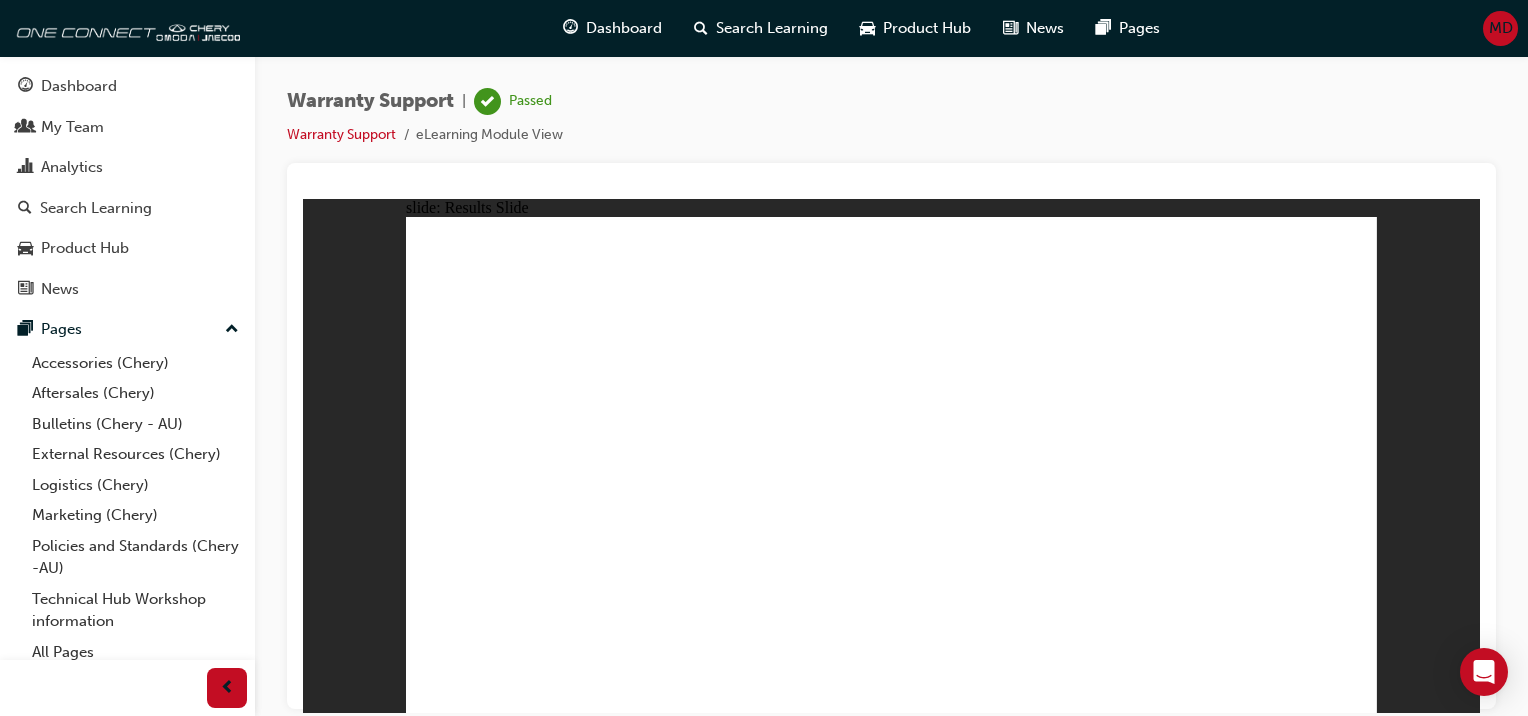 click 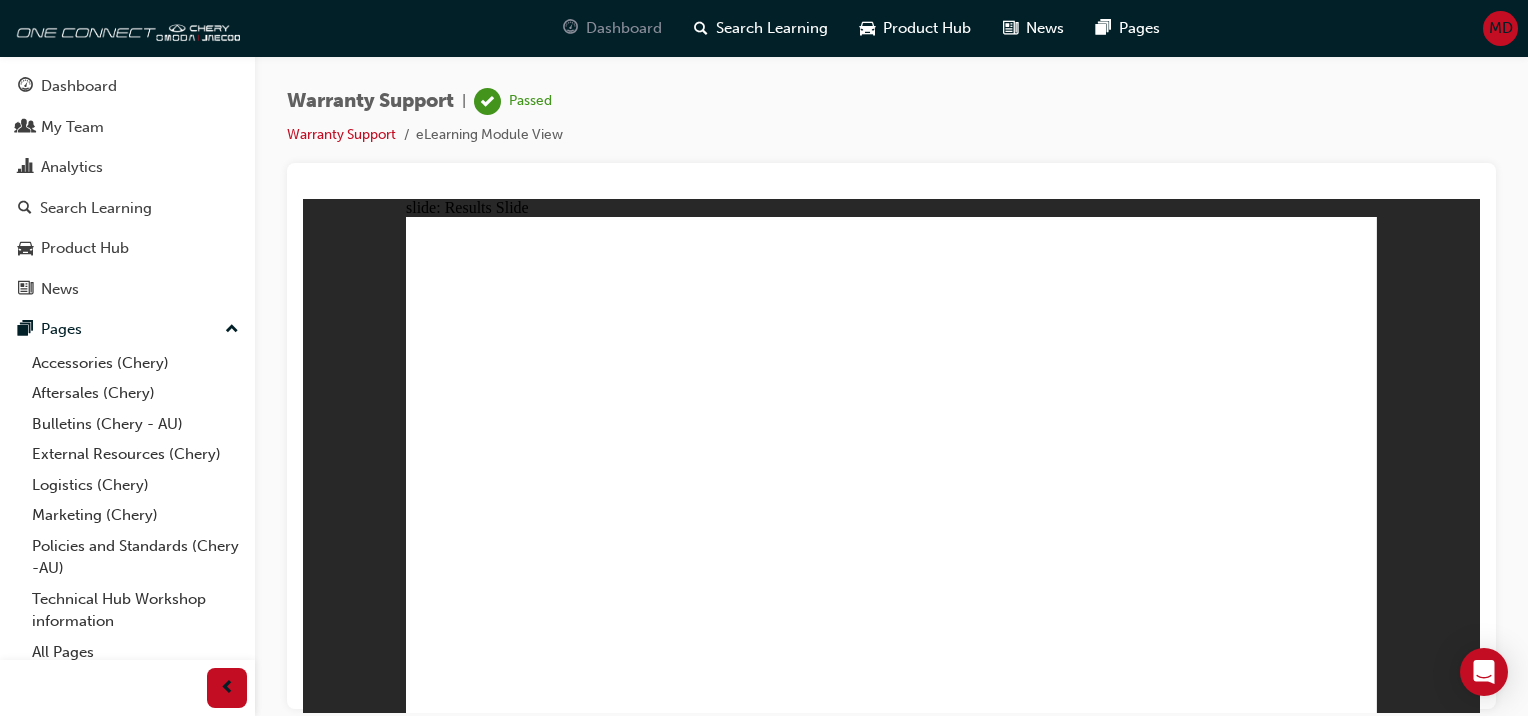 click at bounding box center [570, 28] 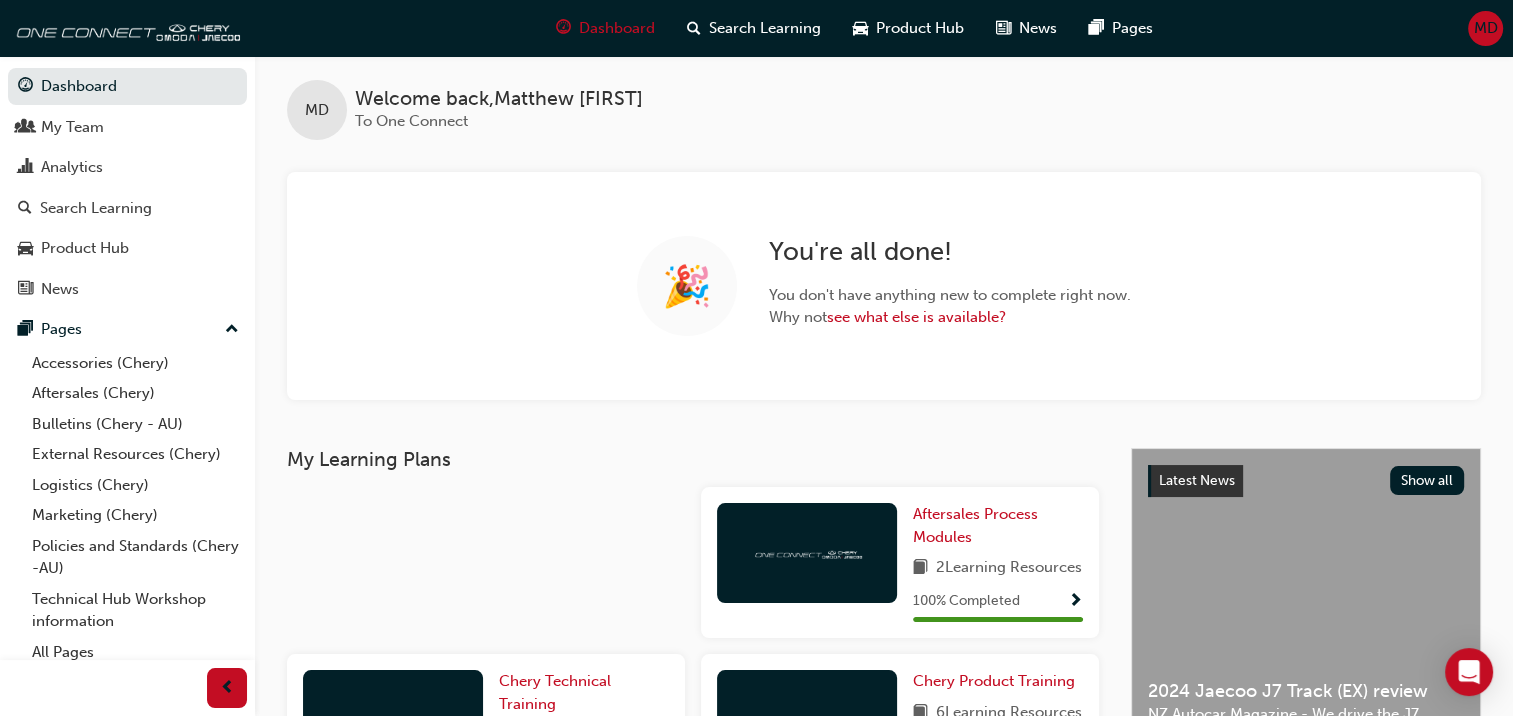 scroll, scrollTop: 0, scrollLeft: 0, axis: both 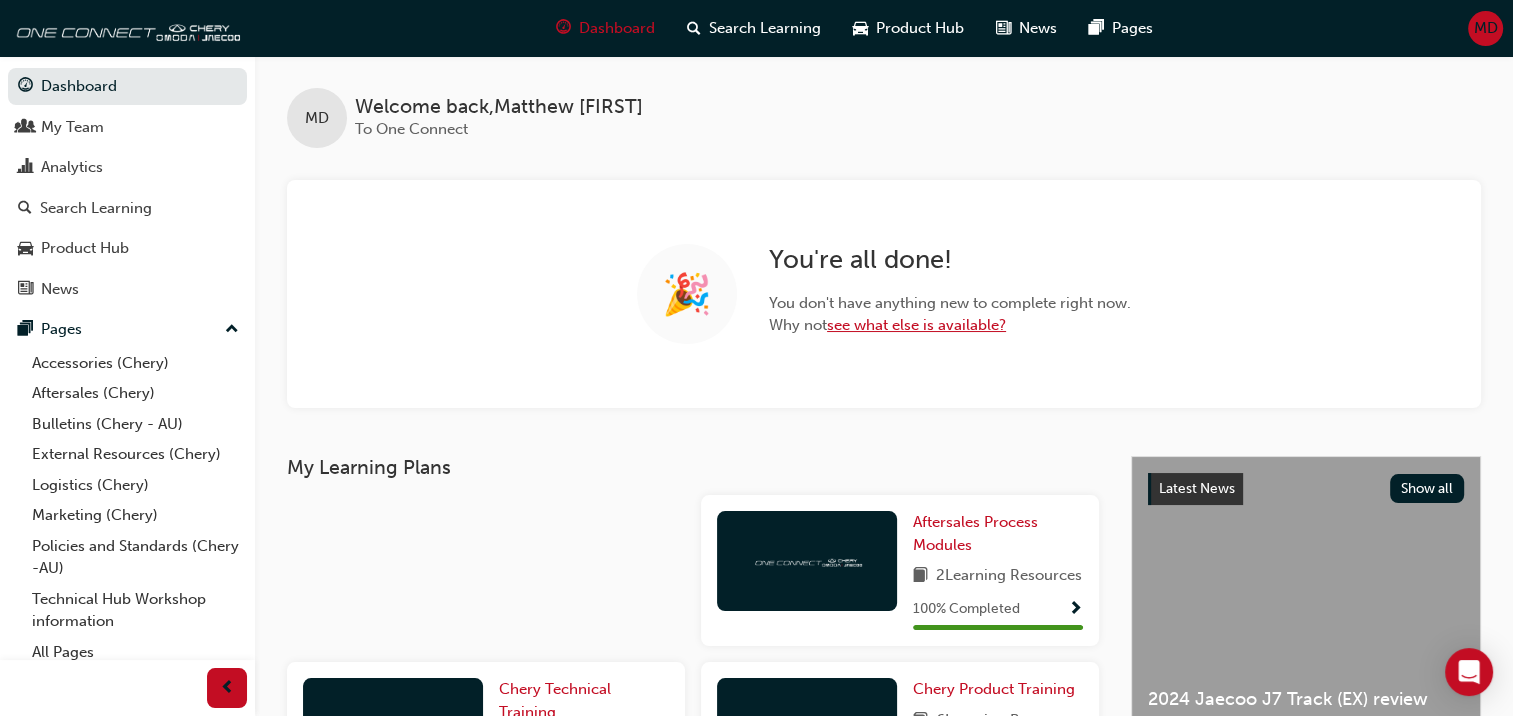 click on "see what else is available?" at bounding box center (916, 325) 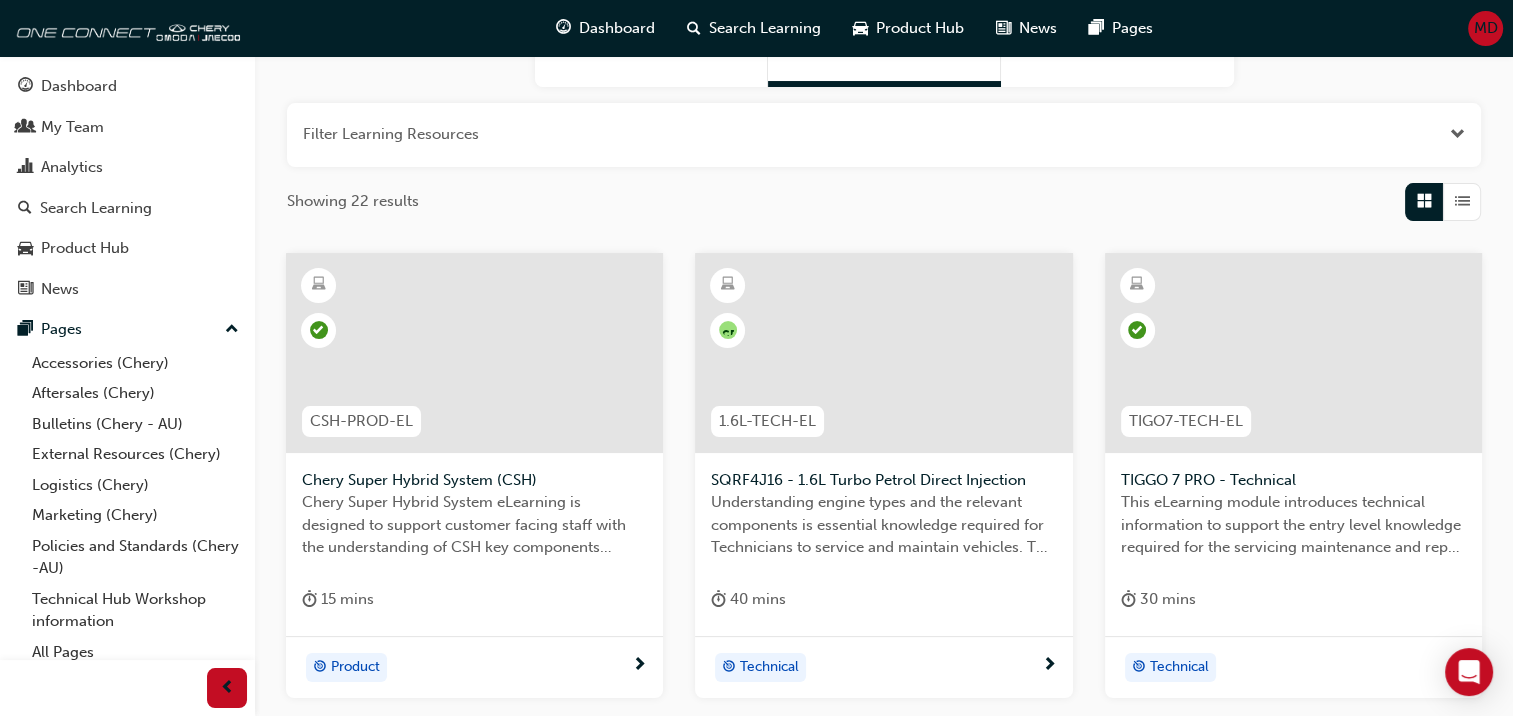 scroll, scrollTop: 214, scrollLeft: 0, axis: vertical 